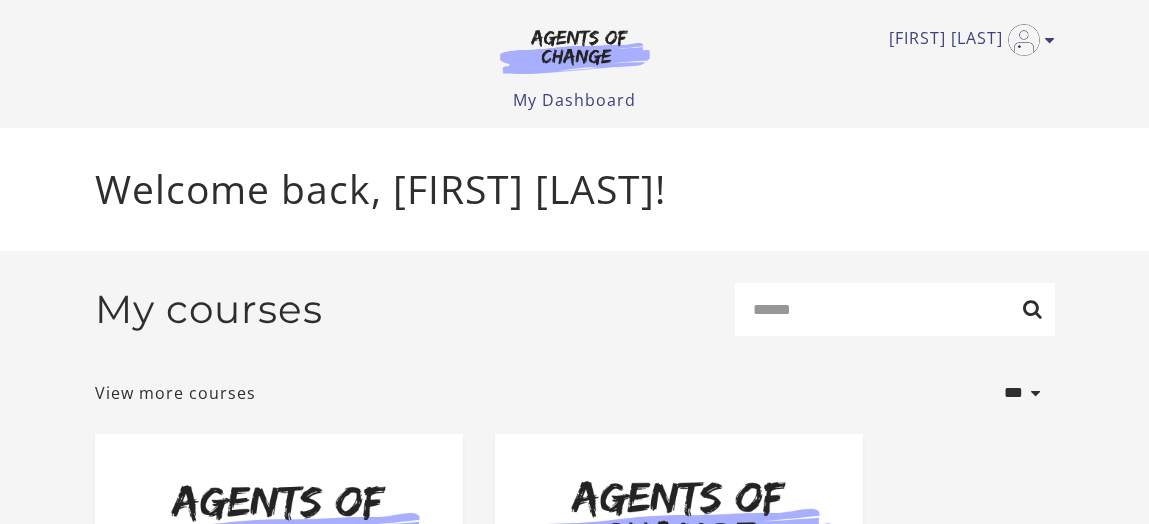scroll, scrollTop: 44, scrollLeft: 0, axis: vertical 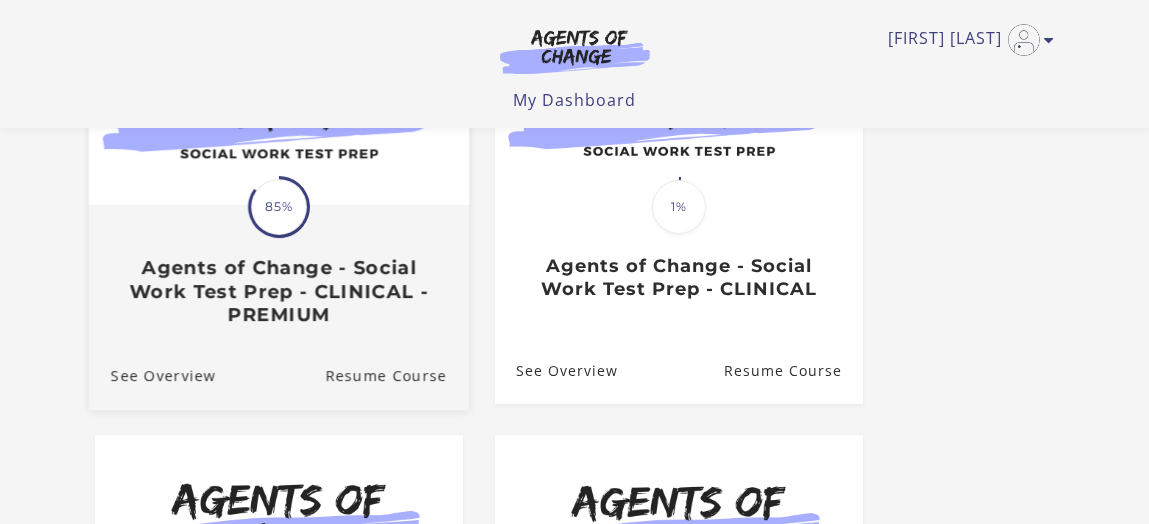 click on "85%" at bounding box center (279, 207) 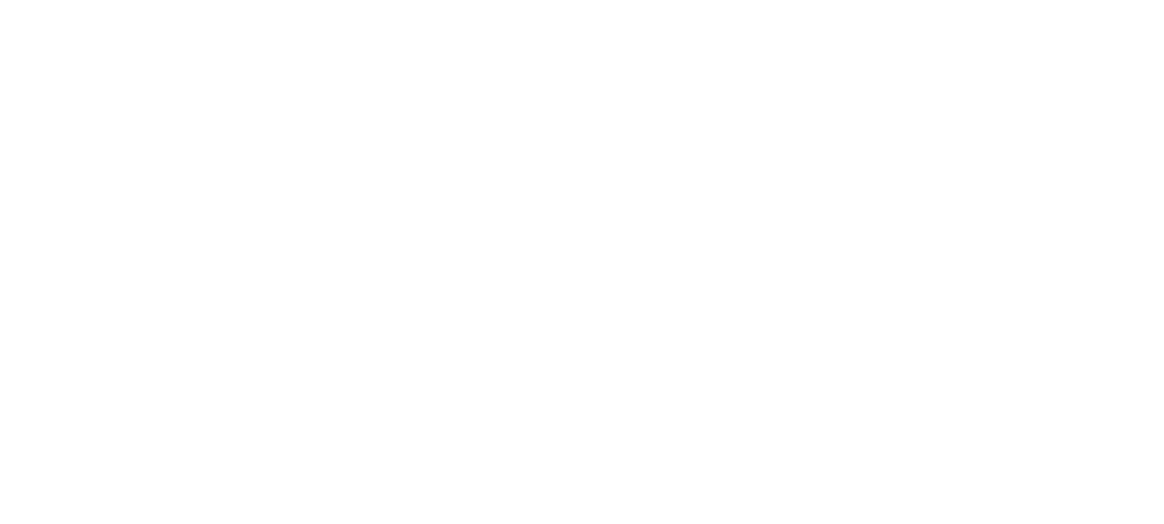scroll, scrollTop: 0, scrollLeft: 0, axis: both 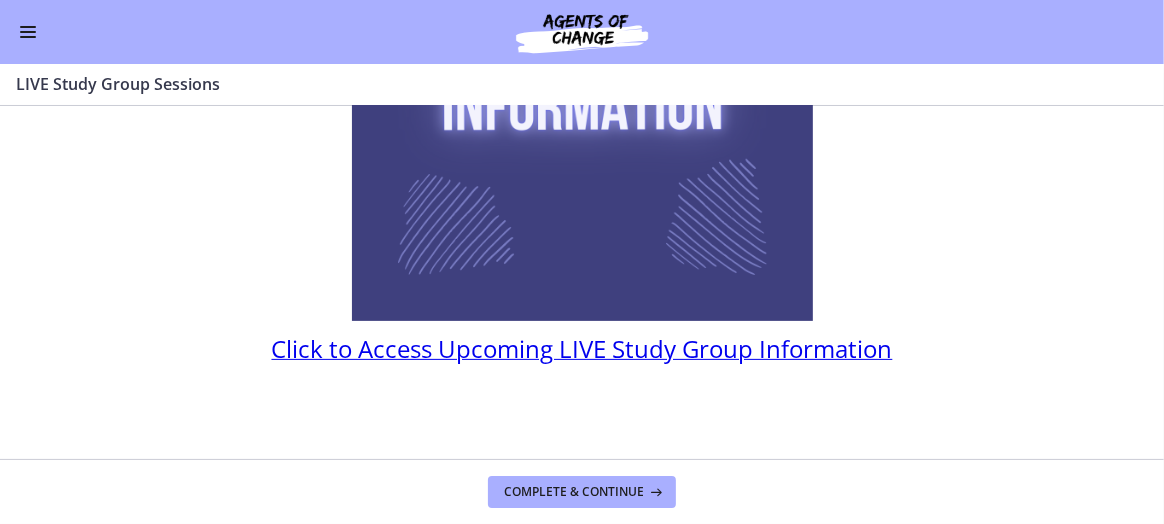 click on "Click to Access Upcoming LIVE Study Group Information" at bounding box center [582, 348] 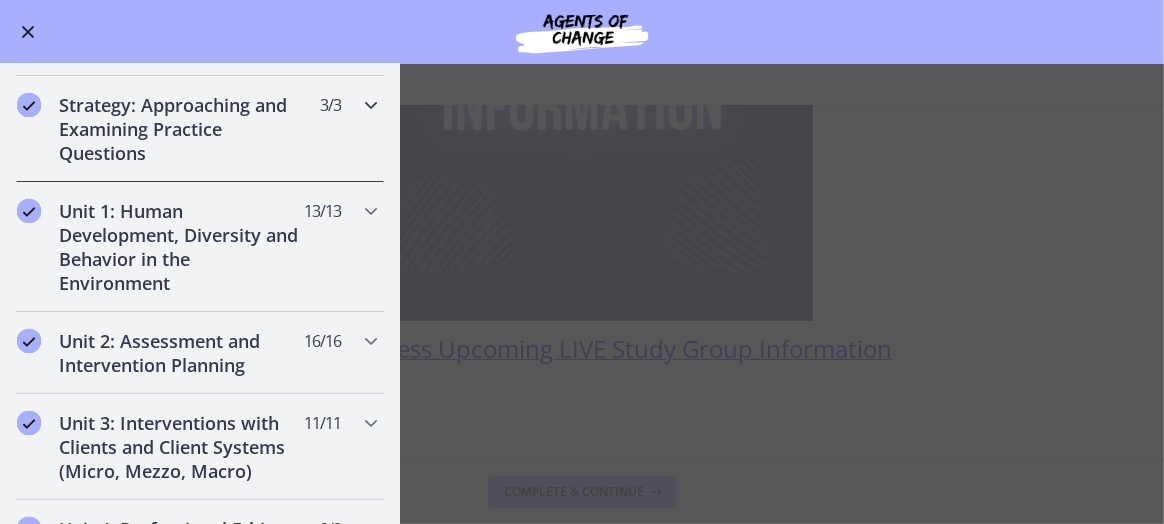 scroll, scrollTop: 399, scrollLeft: 0, axis: vertical 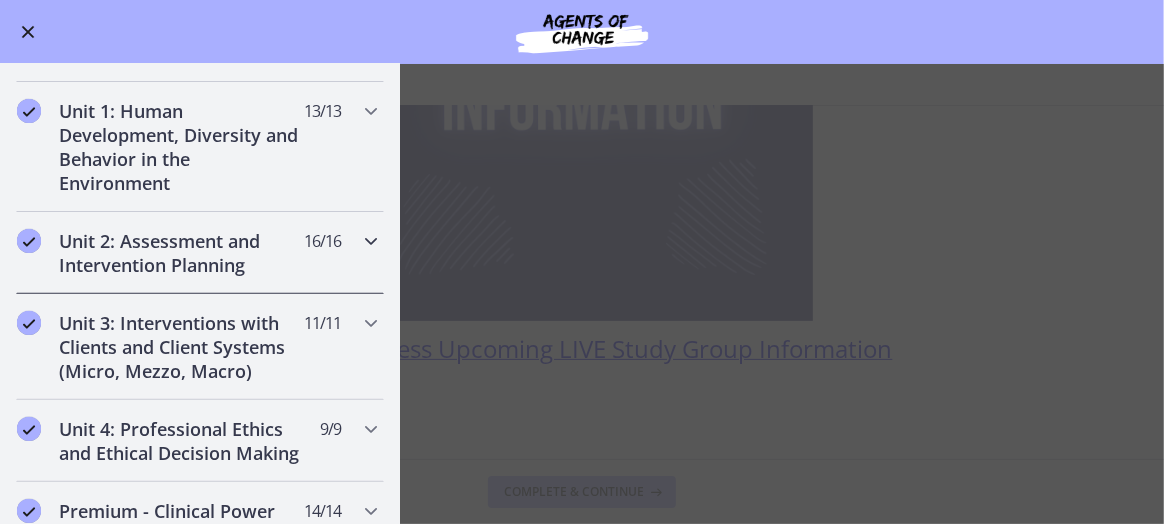 click on "Unit 2: Assessment and Intervention Planning" at bounding box center (181, 253) 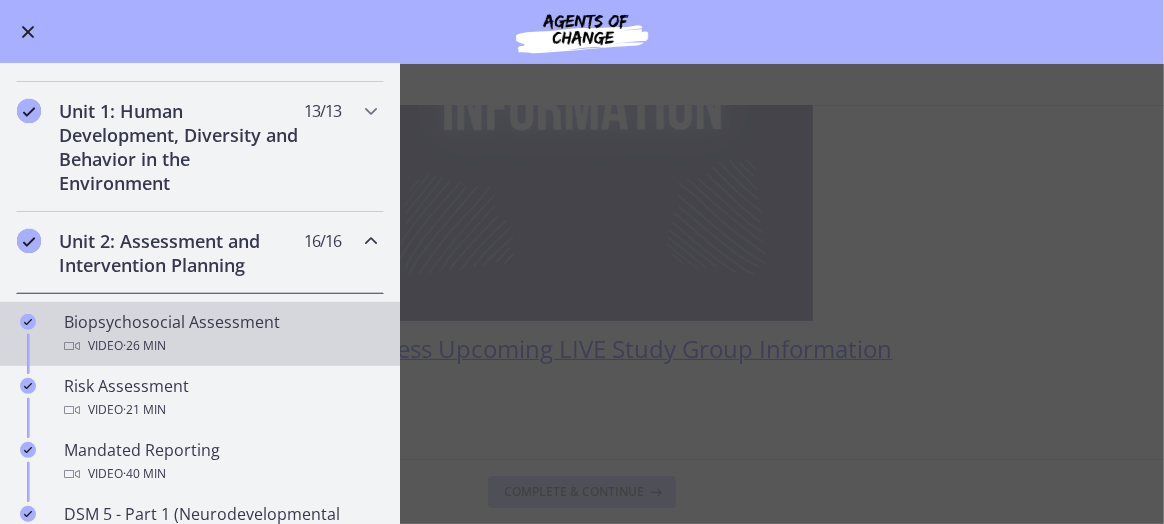 click on "Biopsychosocial Assessment
Video
·  26 min" at bounding box center [220, 334] 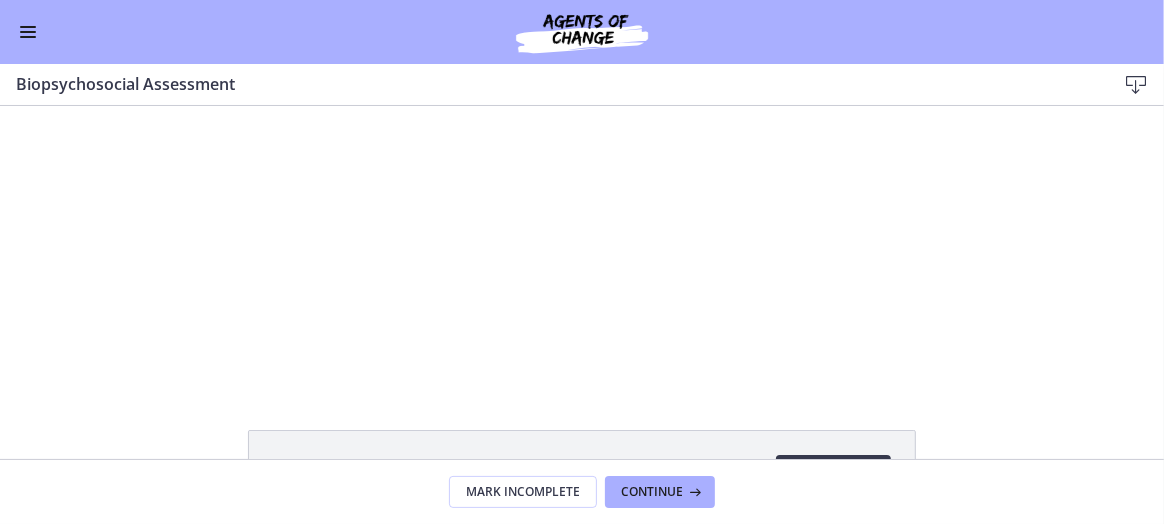 scroll, scrollTop: 0, scrollLeft: 0, axis: both 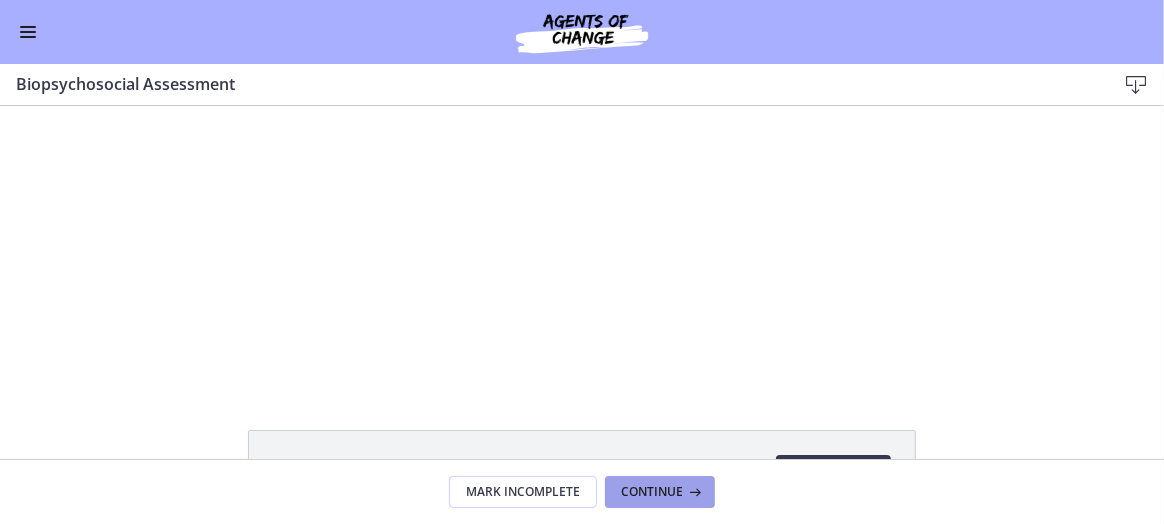 click on "Continue" at bounding box center [652, 492] 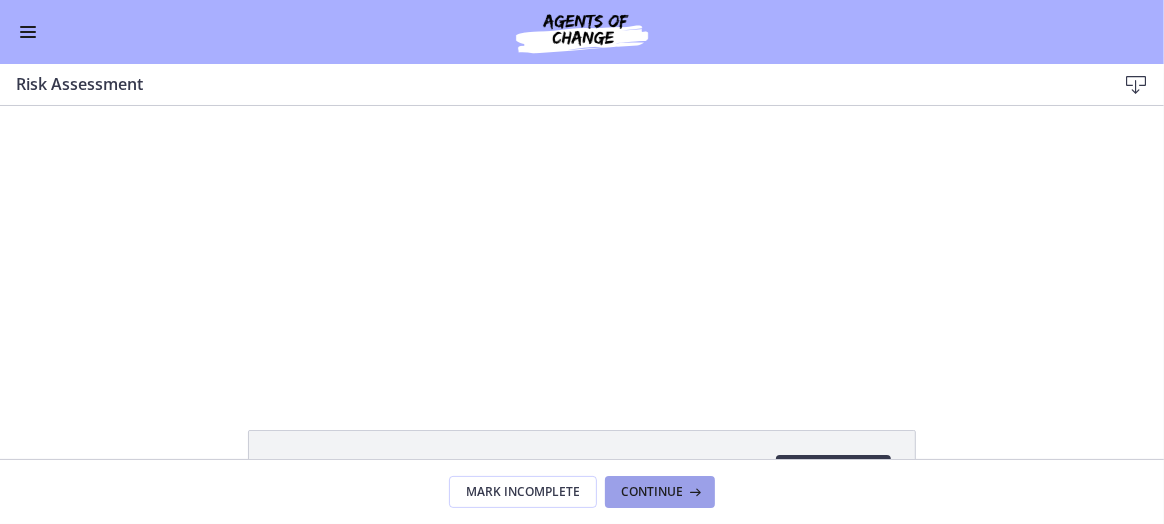 scroll, scrollTop: 0, scrollLeft: 0, axis: both 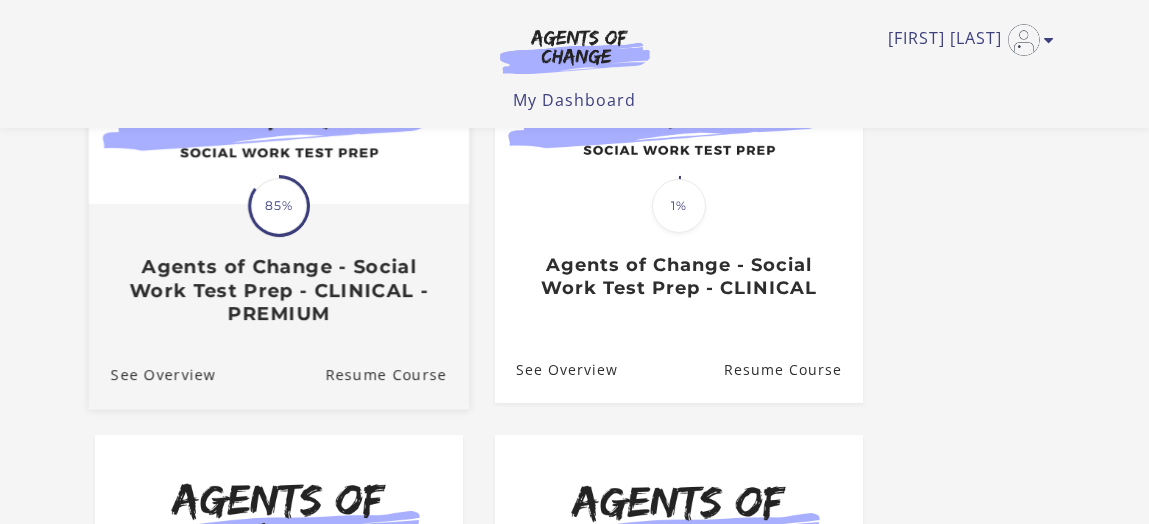 click on "Translation missing: en.liquid.partials.dashboard_course_card.progress_description: 85%
85%
Agents of Change - Social Work Test Prep - CLINICAL - PREMIUM" at bounding box center (278, 265) 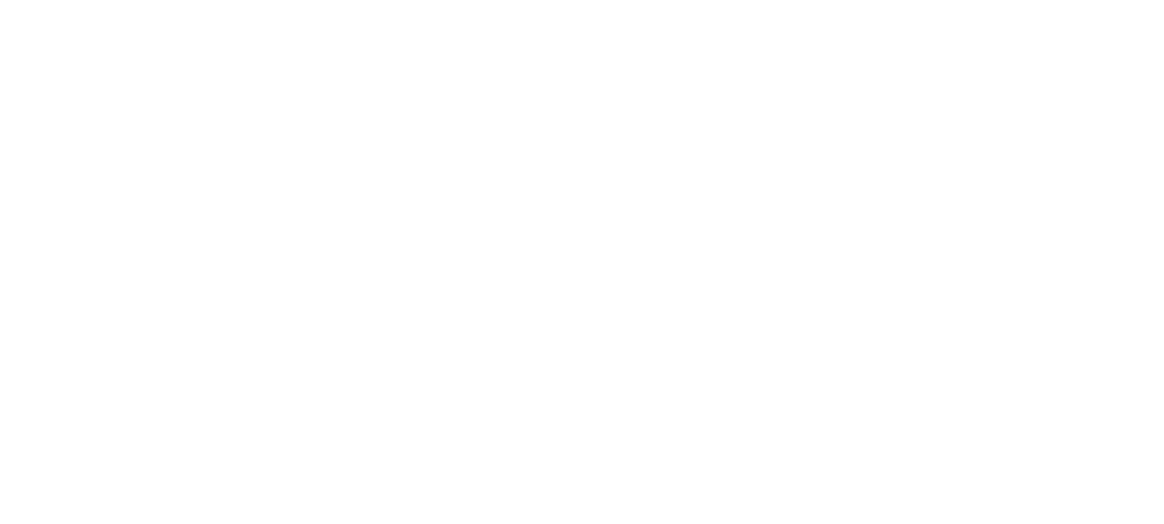 scroll, scrollTop: 0, scrollLeft: 0, axis: both 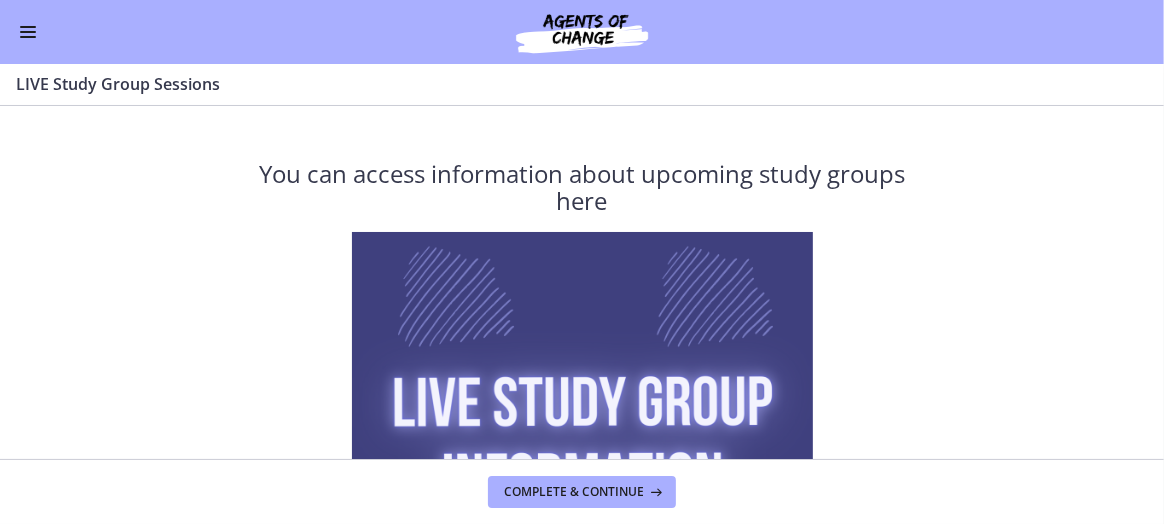 click at bounding box center [28, 32] 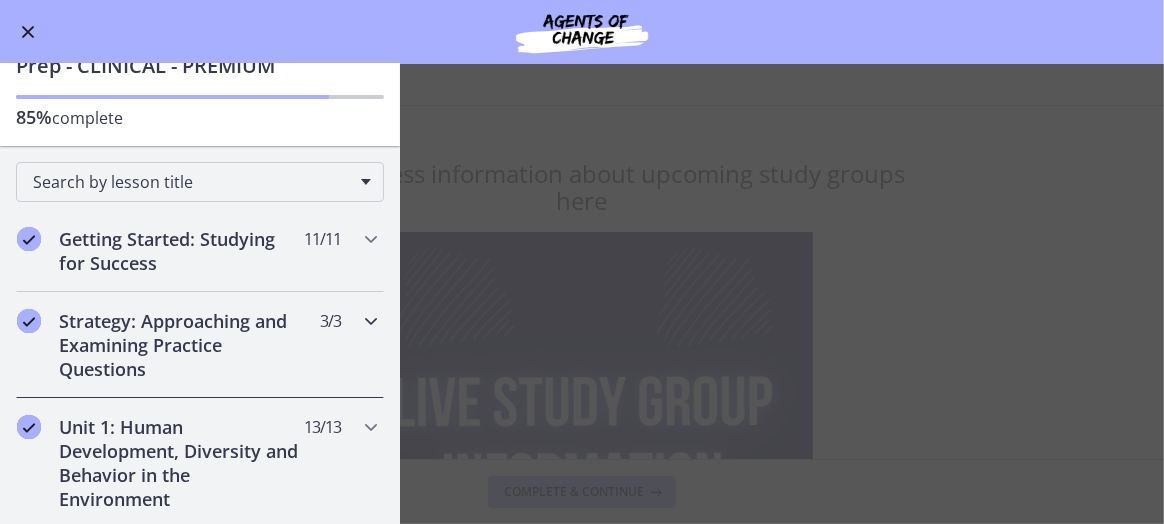 scroll, scrollTop: 199, scrollLeft: 0, axis: vertical 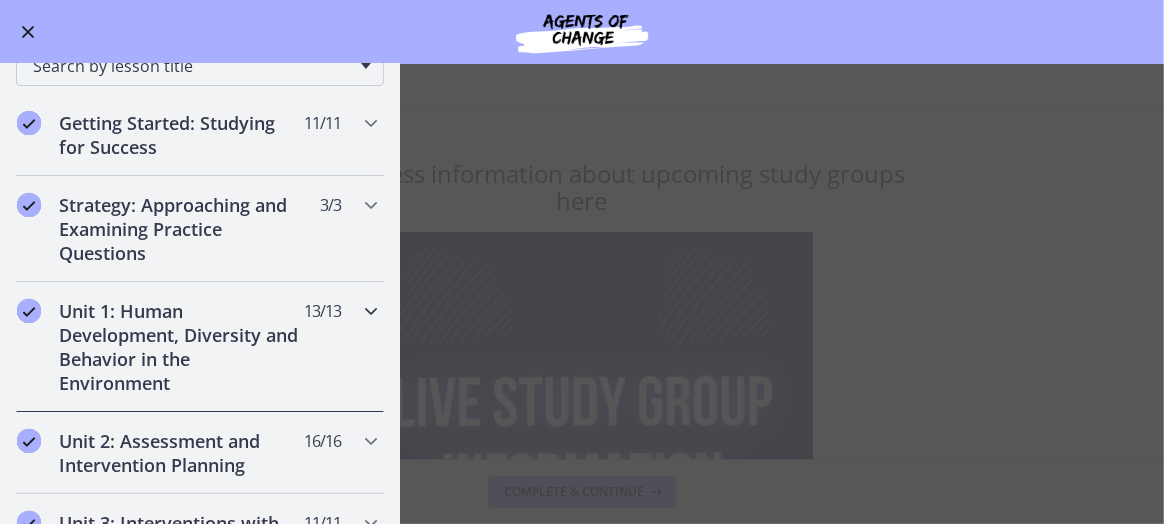 click on "Unit 1: Human Development, Diversity and Behavior in the Environment" at bounding box center (181, 347) 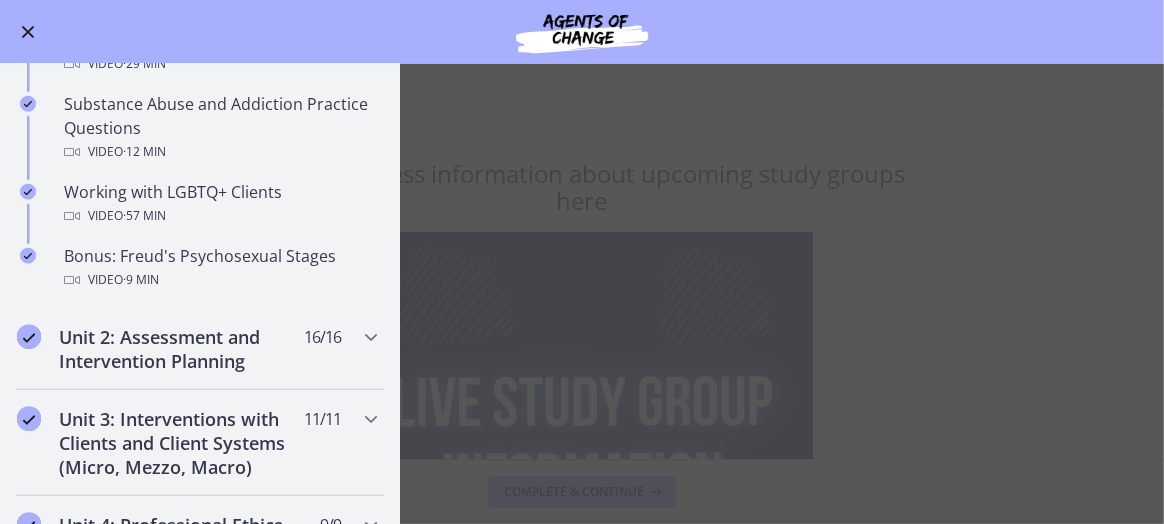 scroll, scrollTop: 1299, scrollLeft: 0, axis: vertical 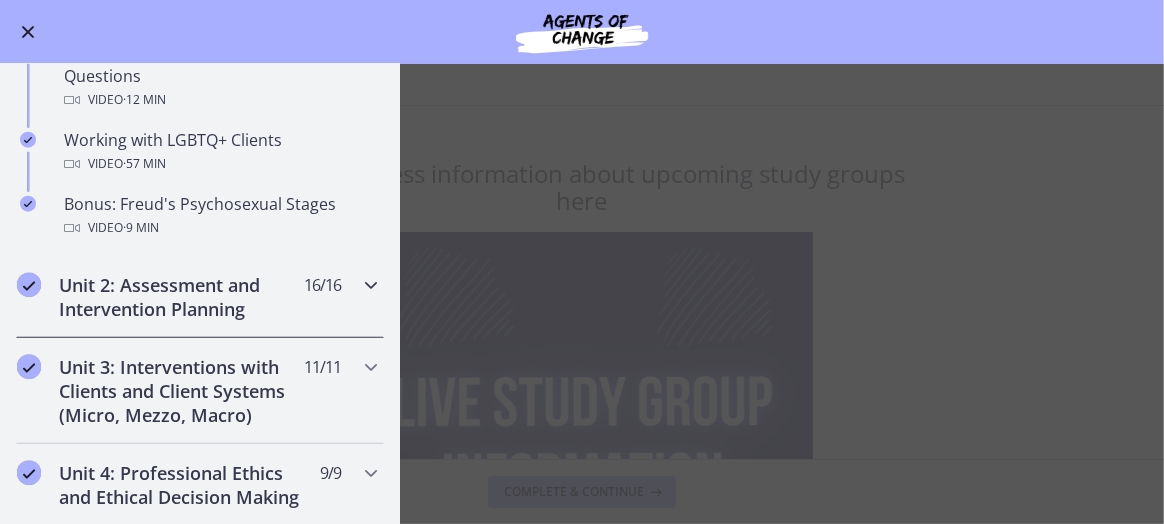 click on "Unit 2: Assessment and Intervention Planning" at bounding box center (181, 297) 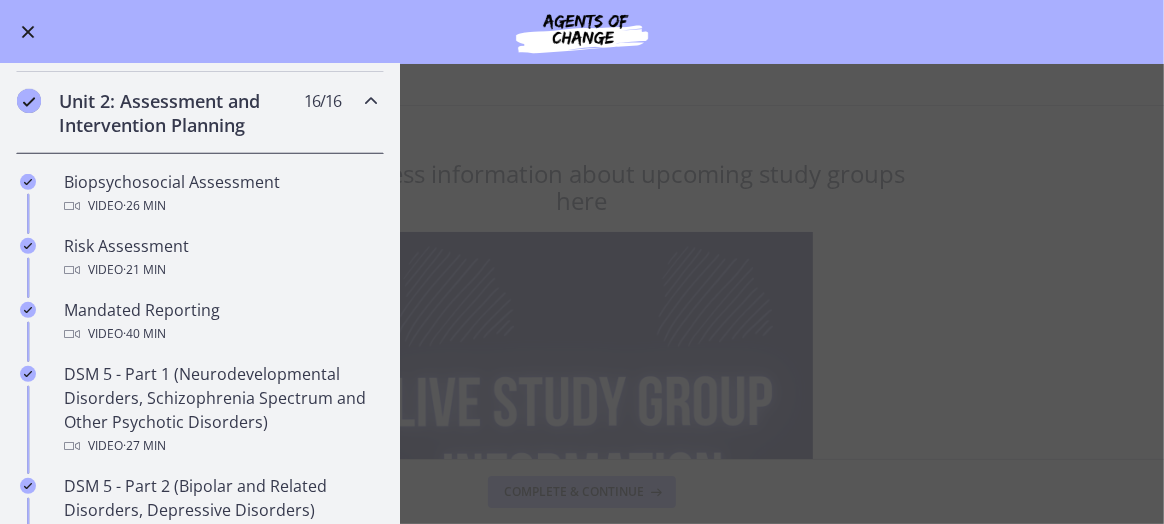 scroll, scrollTop: 499, scrollLeft: 0, axis: vertical 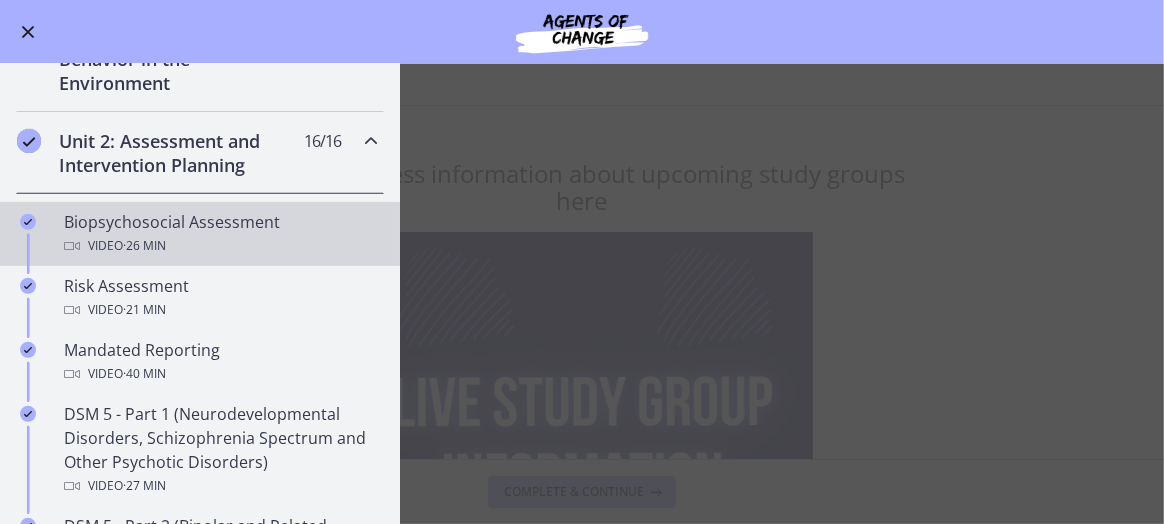 click on "·  [DURATION]" at bounding box center [144, 246] 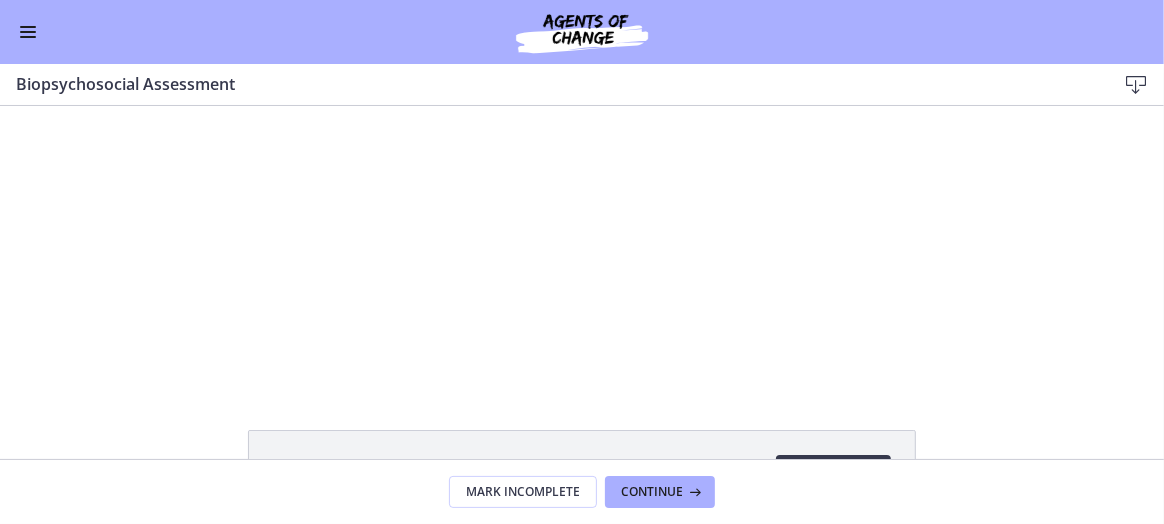 scroll, scrollTop: 0, scrollLeft: 0, axis: both 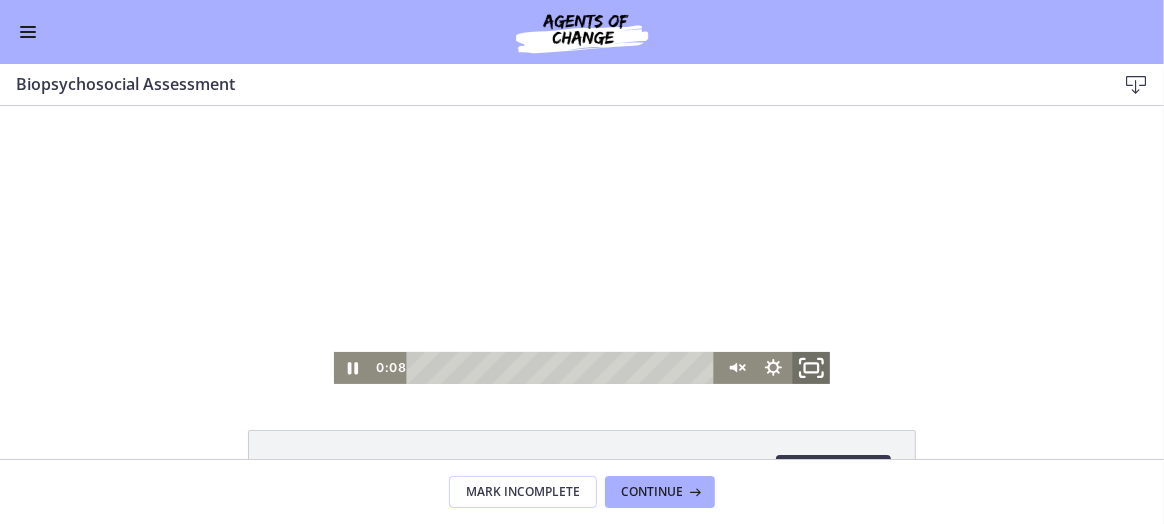 click 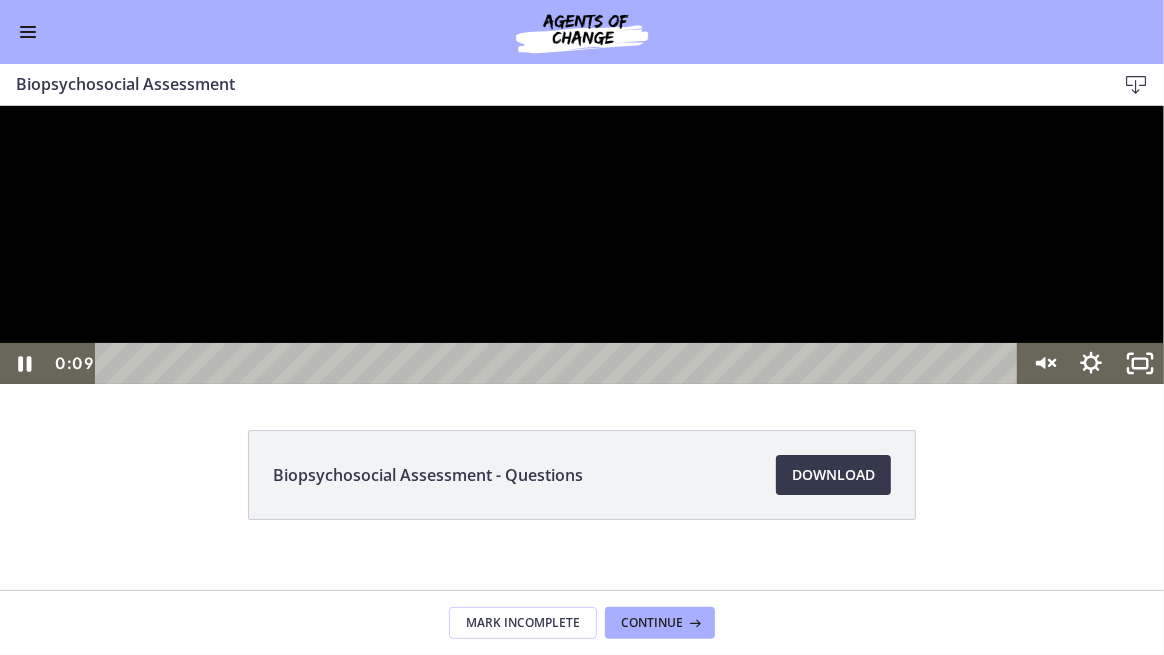 click at bounding box center (582, 244) 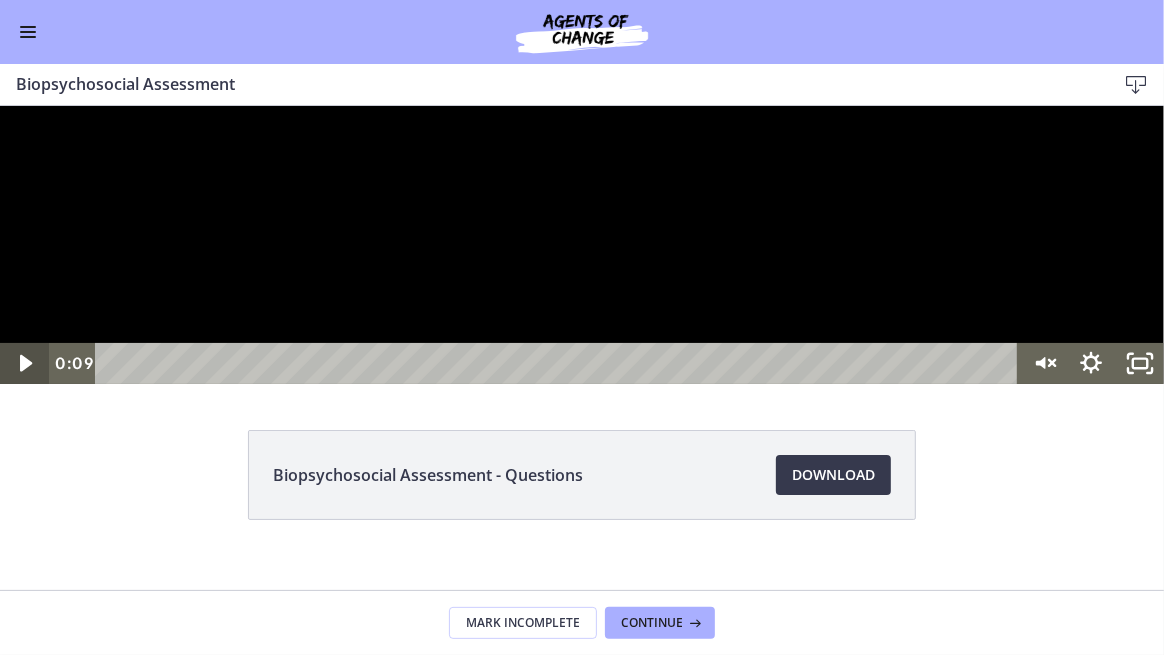 click 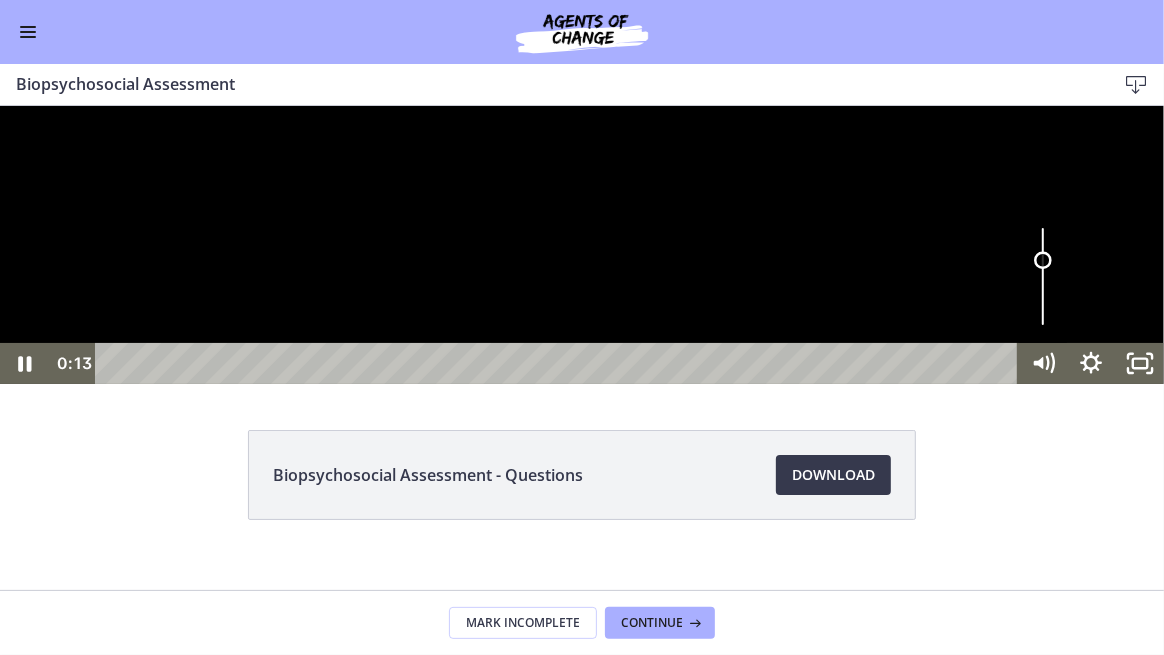 drag, startPoint x: 1047, startPoint y: 700, endPoint x: 1038, endPoint y: 636, distance: 64.629715 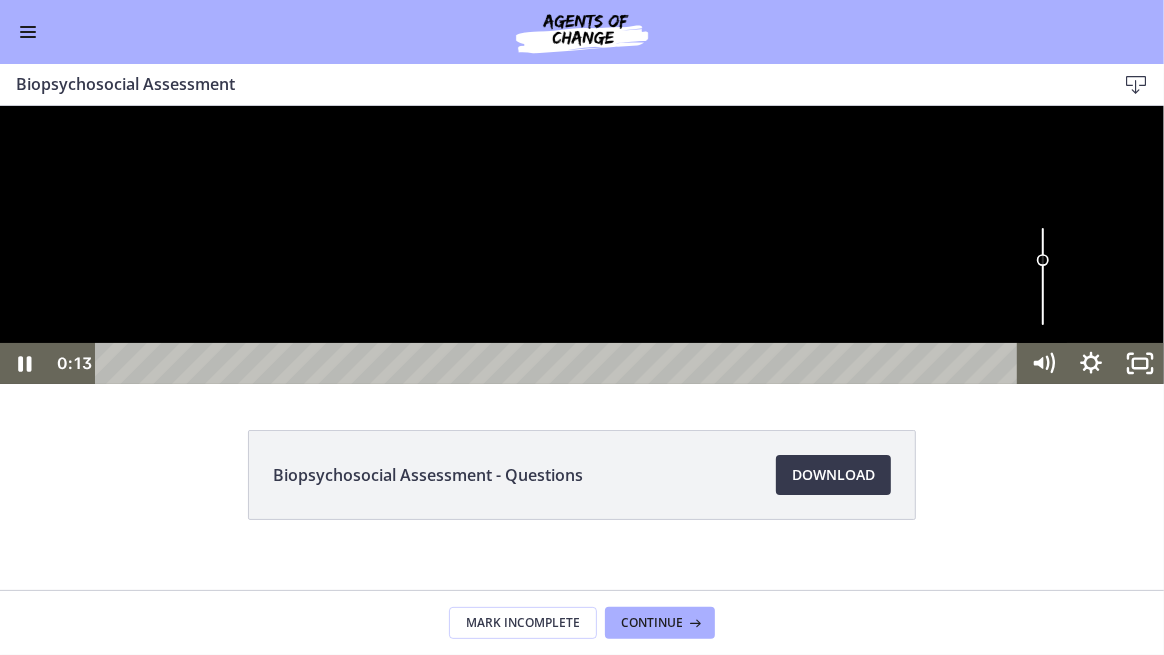 click at bounding box center [582, 244] 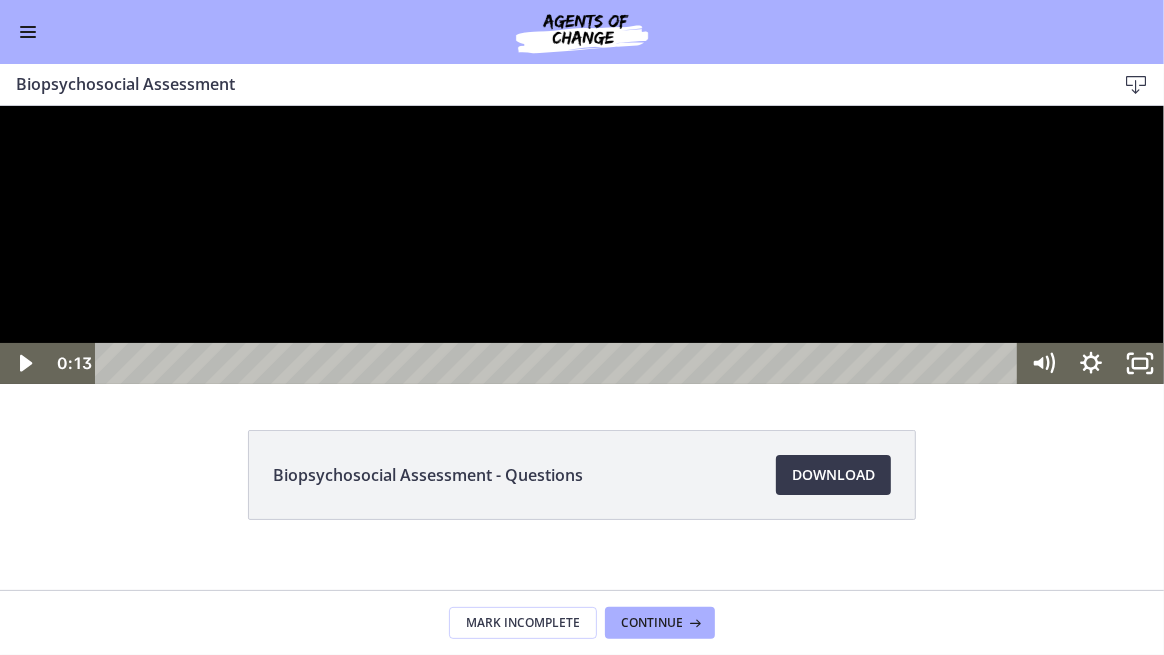 click at bounding box center [582, 244] 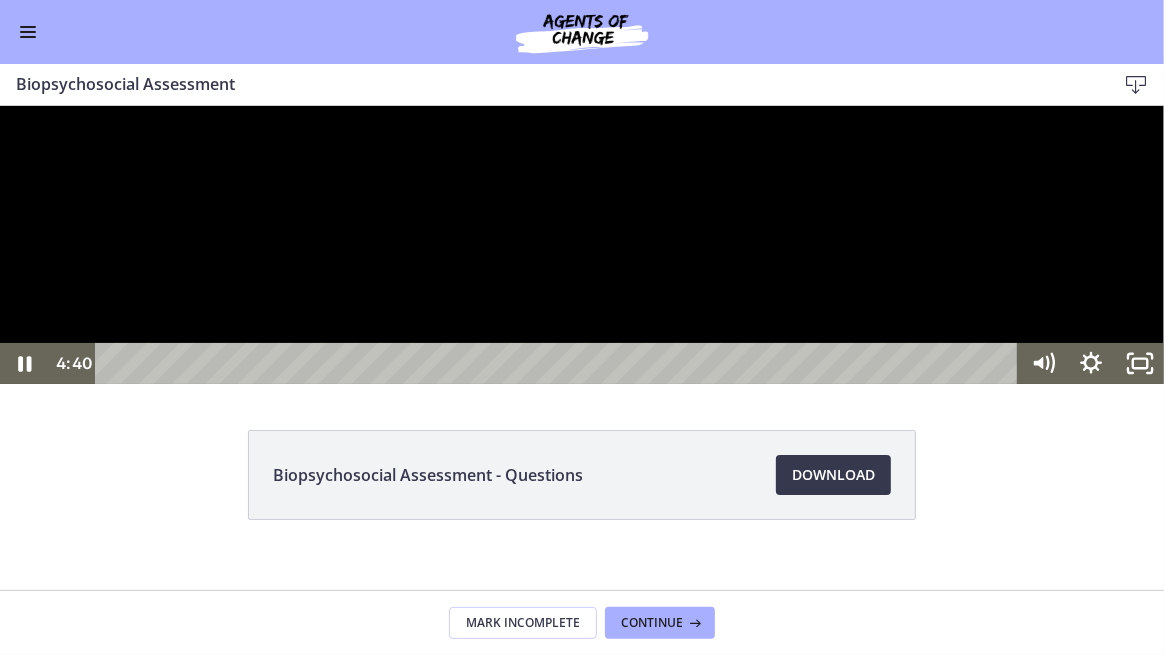 click at bounding box center (582, 244) 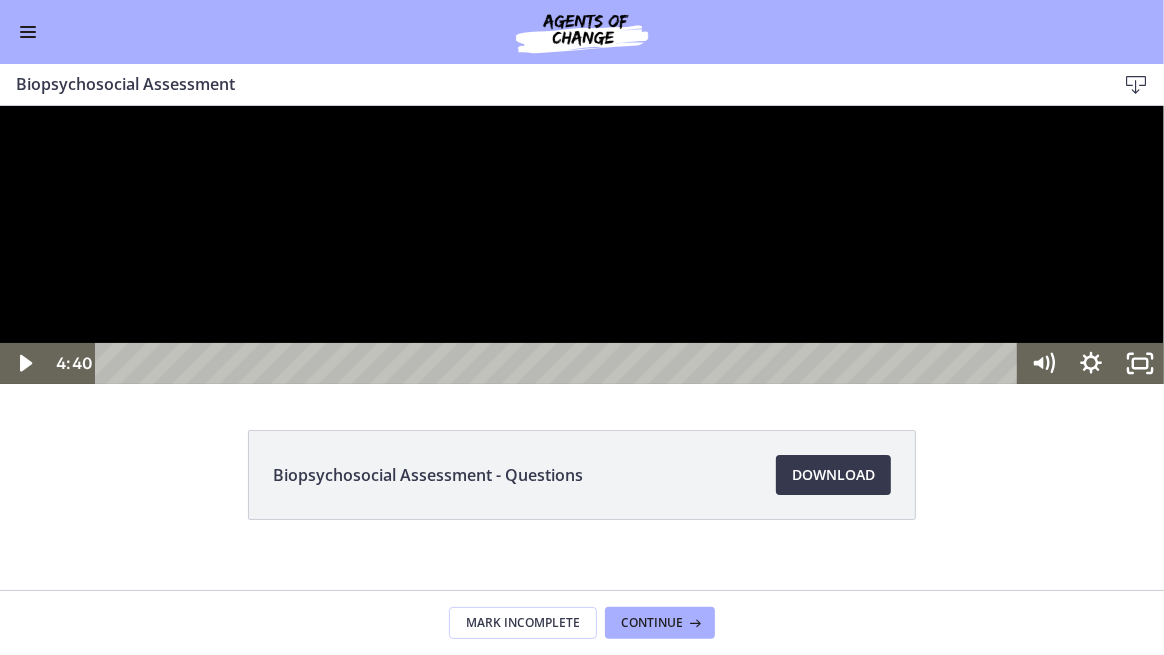 drag, startPoint x: 927, startPoint y: 647, endPoint x: 916, endPoint y: 647, distance: 11 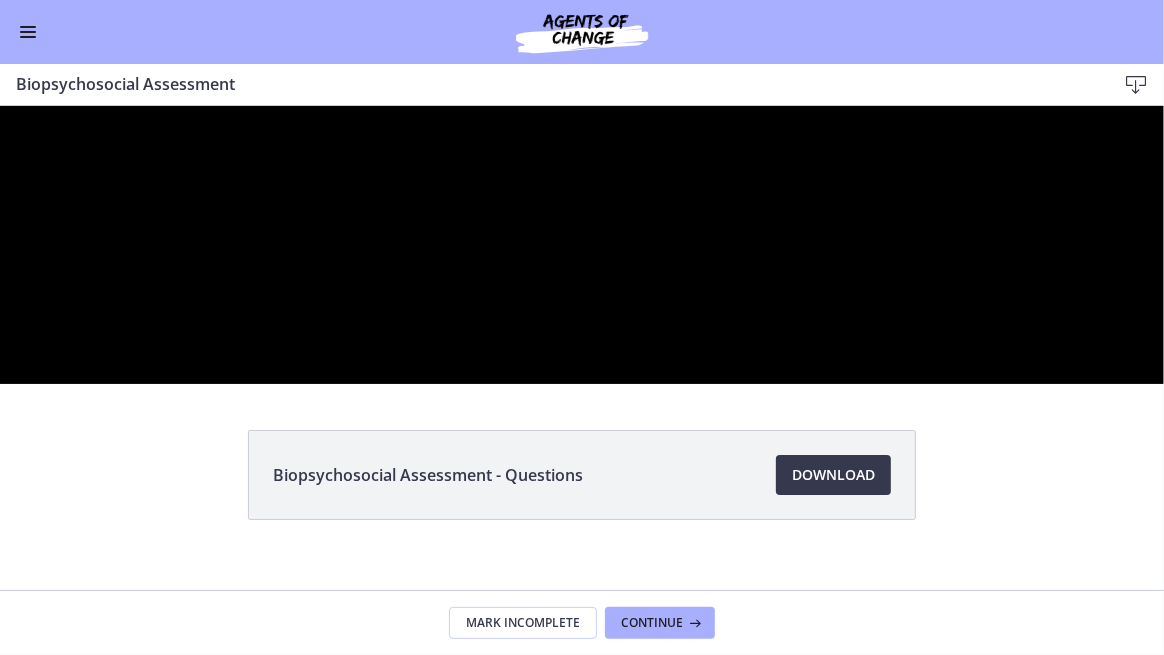 click at bounding box center [582, 244] 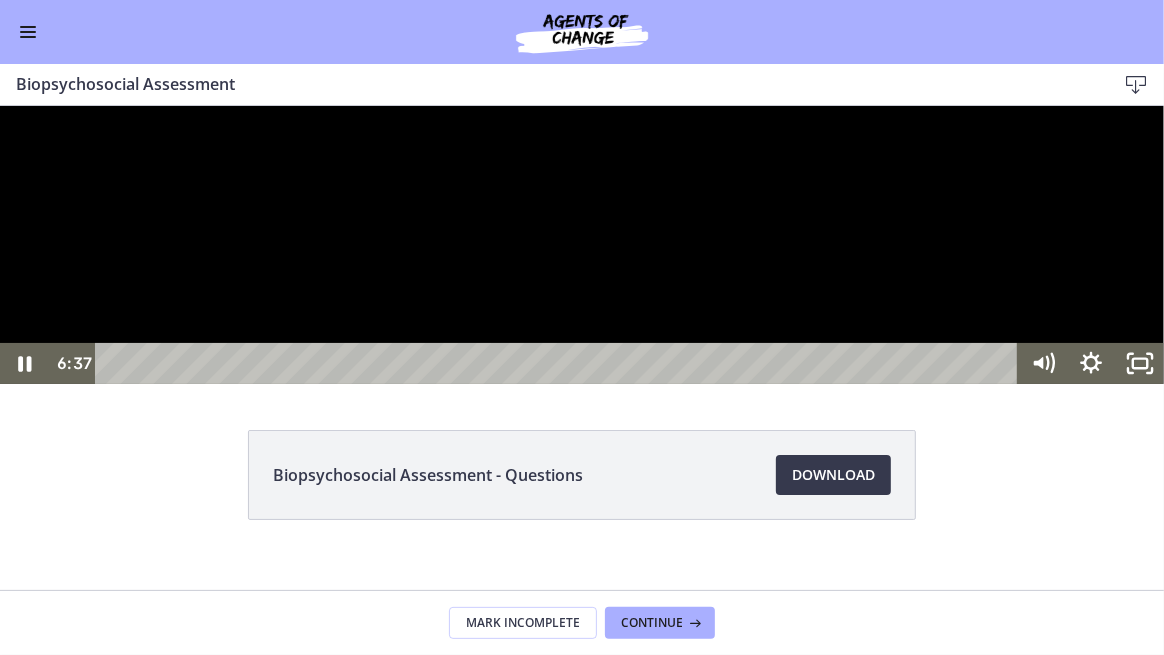 drag, startPoint x: 1110, startPoint y: 376, endPoint x: 1106, endPoint y: 414, distance: 38.209946 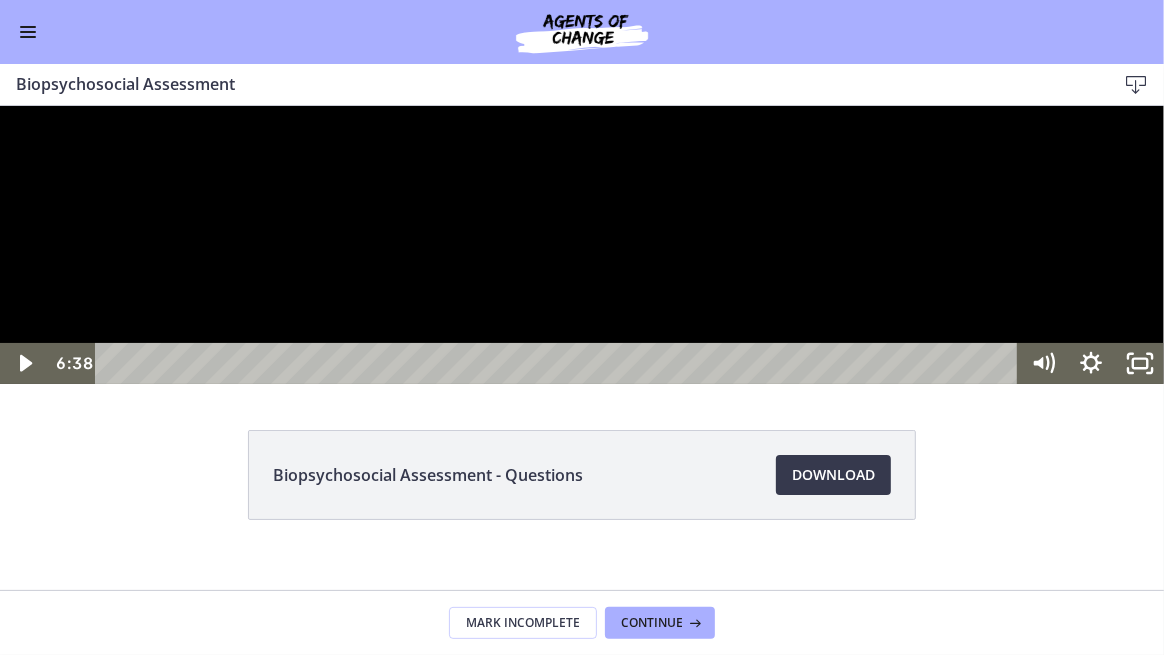 click at bounding box center [582, 244] 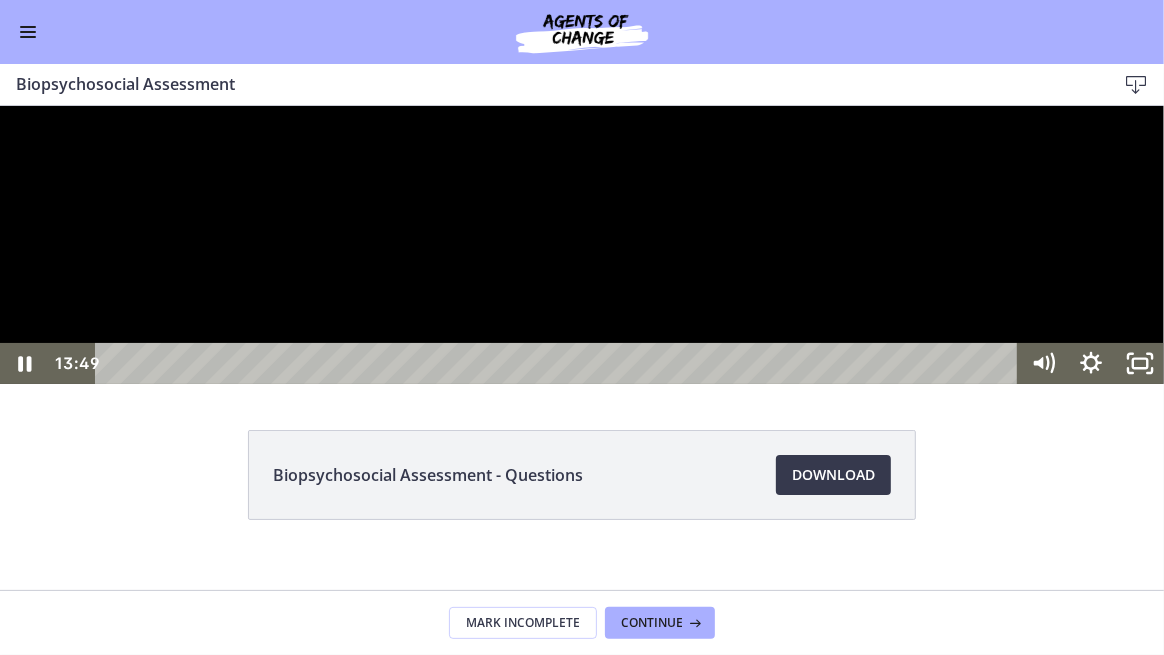 click at bounding box center (582, 244) 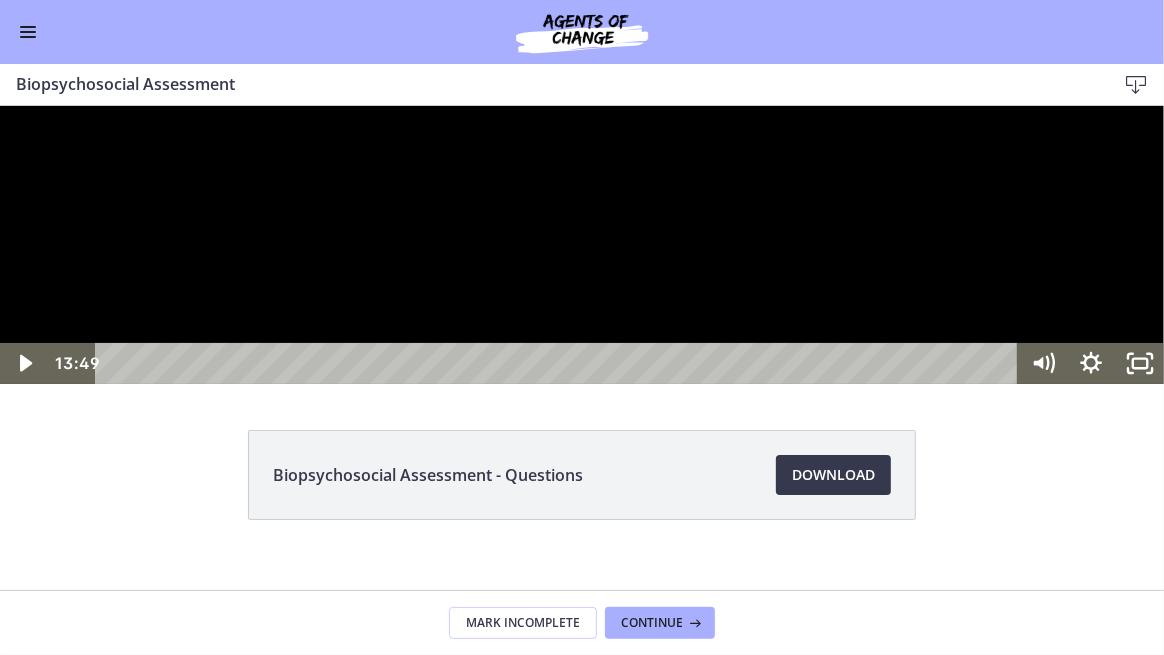 click at bounding box center (582, 244) 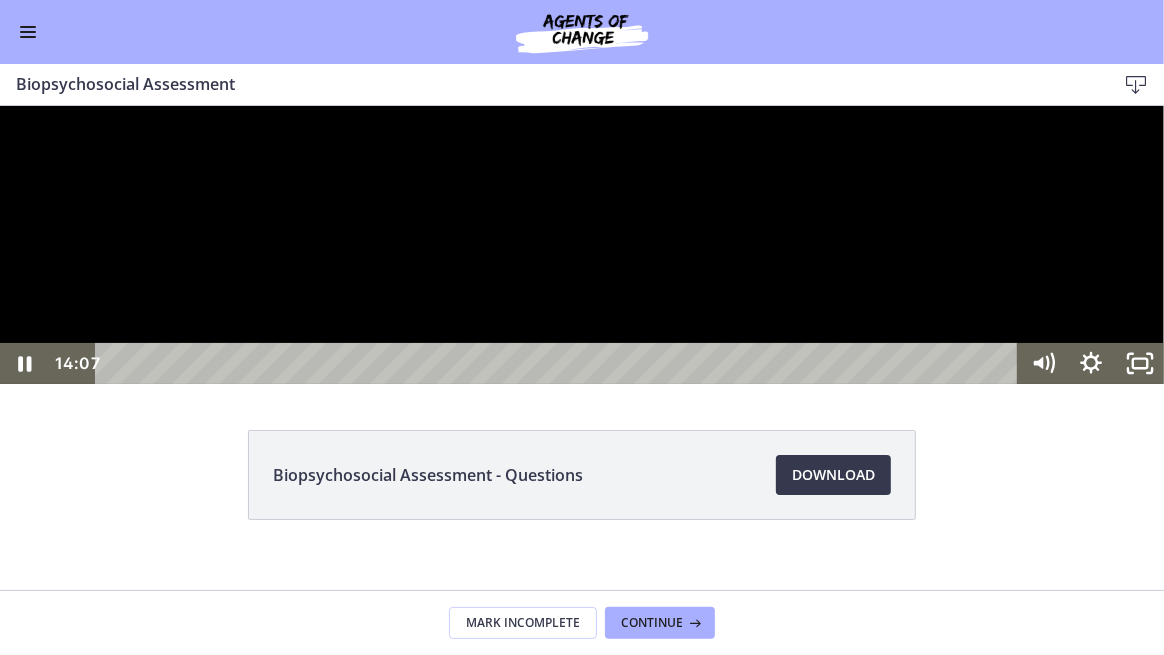 drag, startPoint x: 1114, startPoint y: 478, endPoint x: 1116, endPoint y: 502, distance: 24.083189 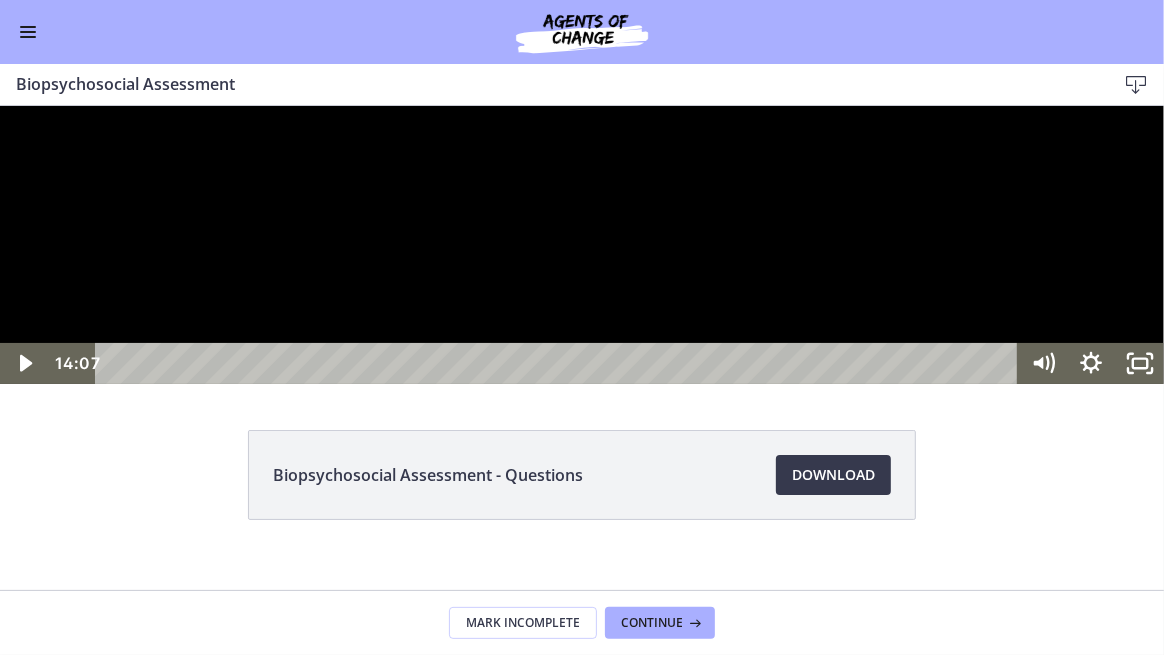 click at bounding box center (582, 244) 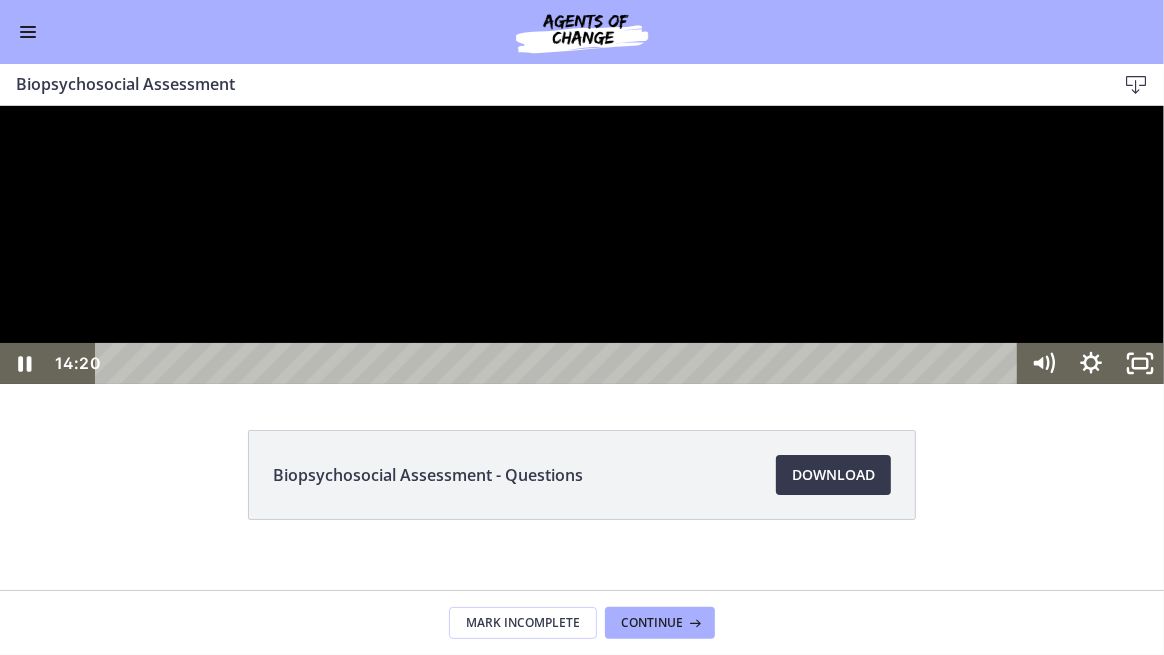 drag, startPoint x: 775, startPoint y: 698, endPoint x: 672, endPoint y: 620, distance: 129.2014 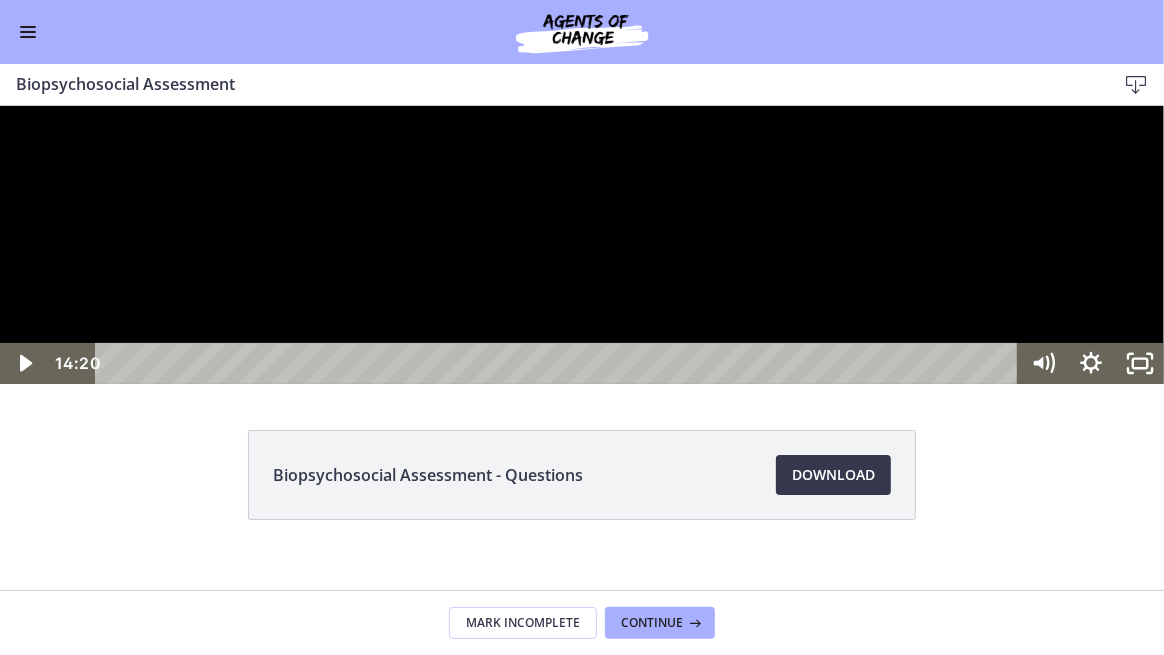 click at bounding box center (582, 244) 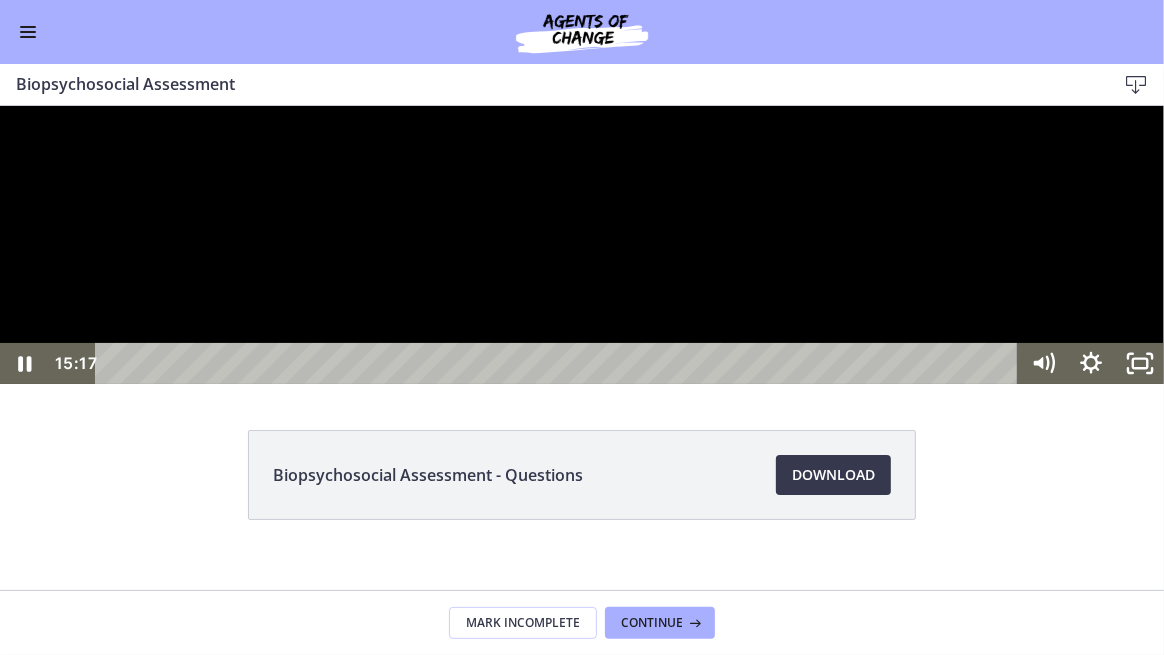 click at bounding box center [582, 244] 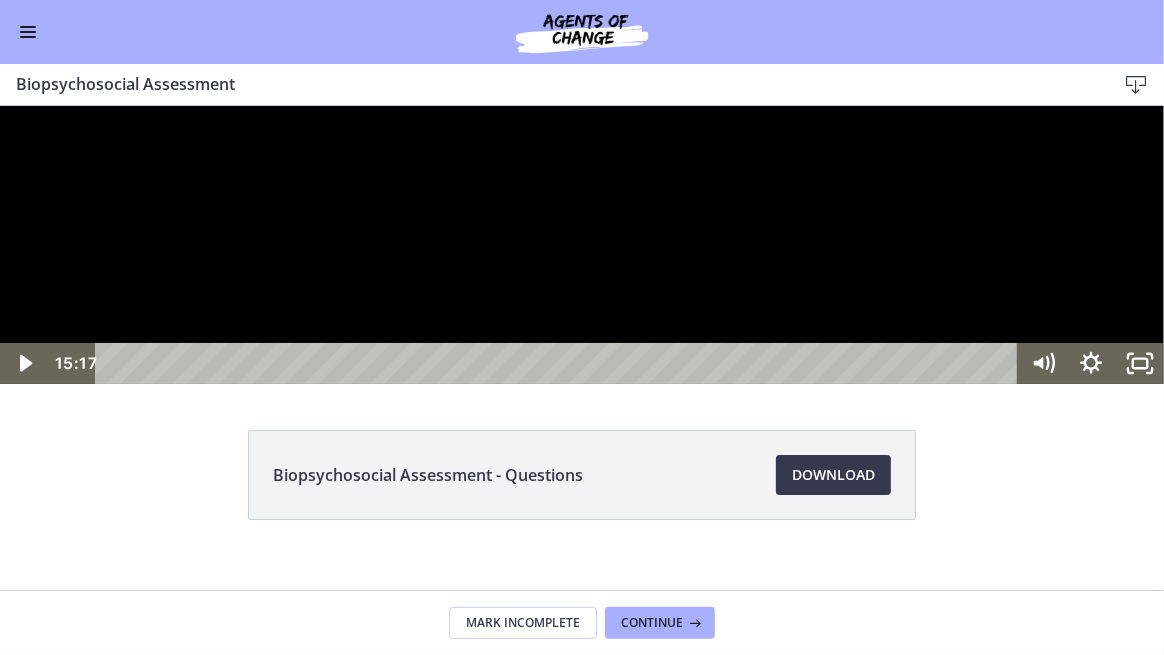 click at bounding box center (582, 244) 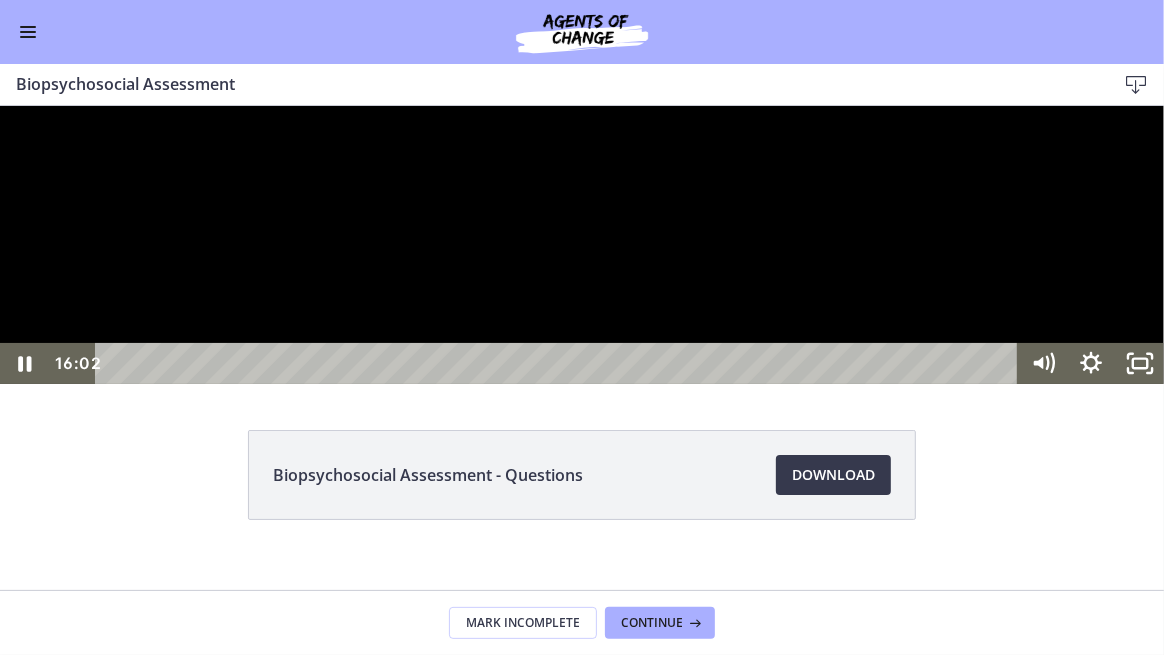 click at bounding box center (582, 244) 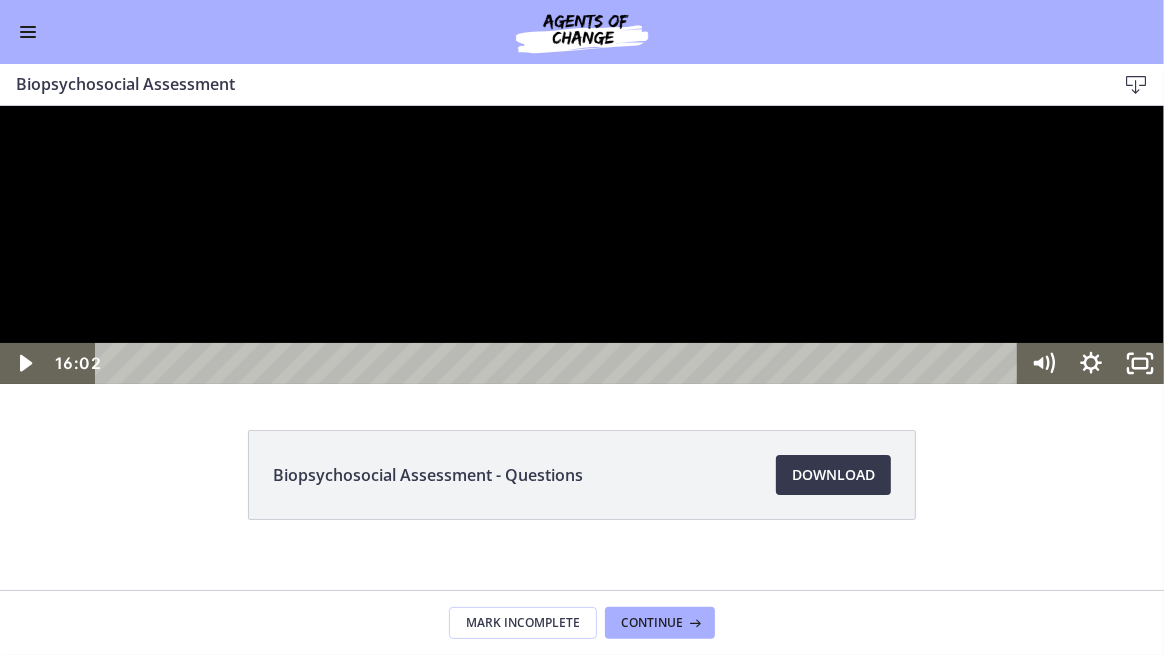 click at bounding box center (582, 244) 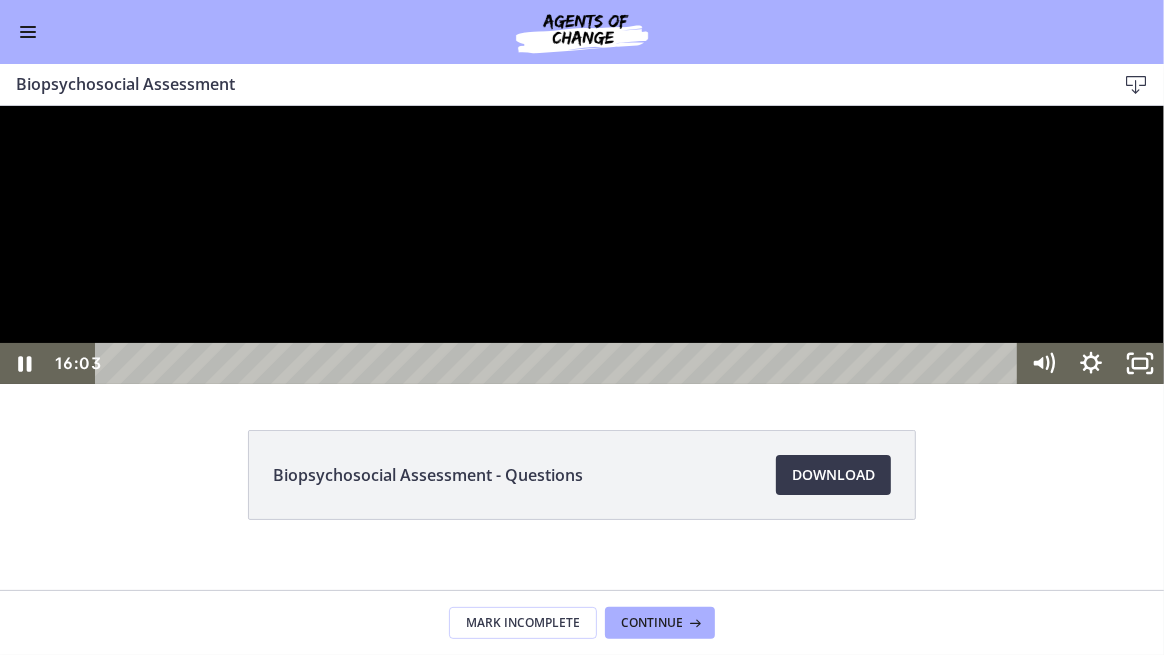 click at bounding box center [582, 244] 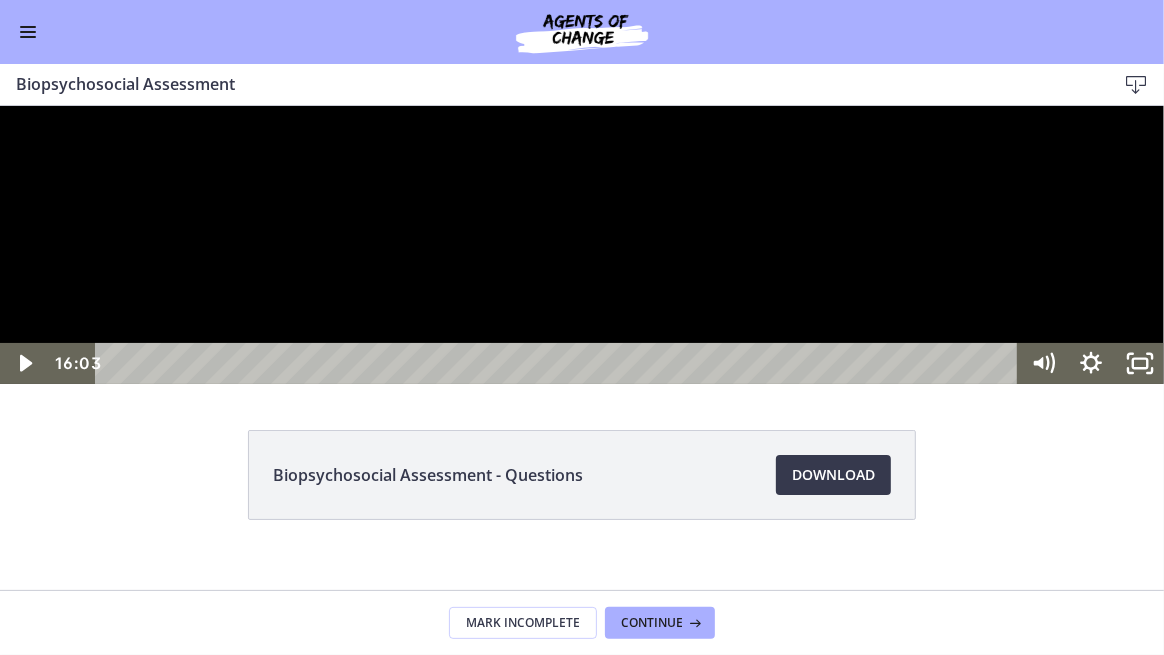 click at bounding box center [582, 244] 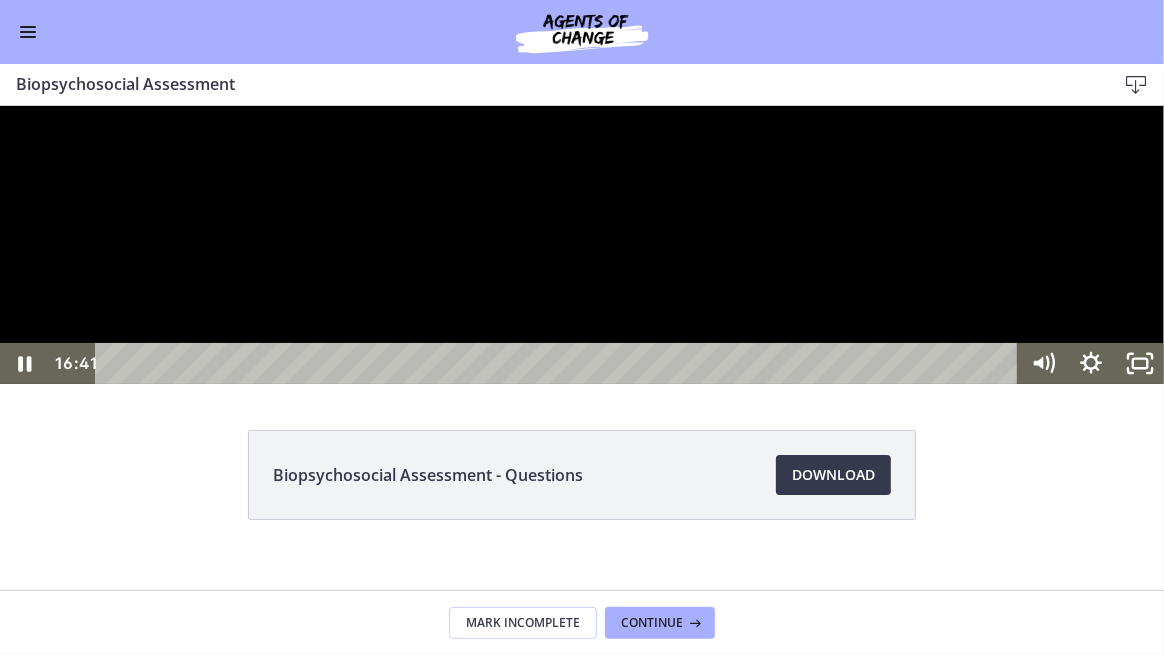click at bounding box center (582, 244) 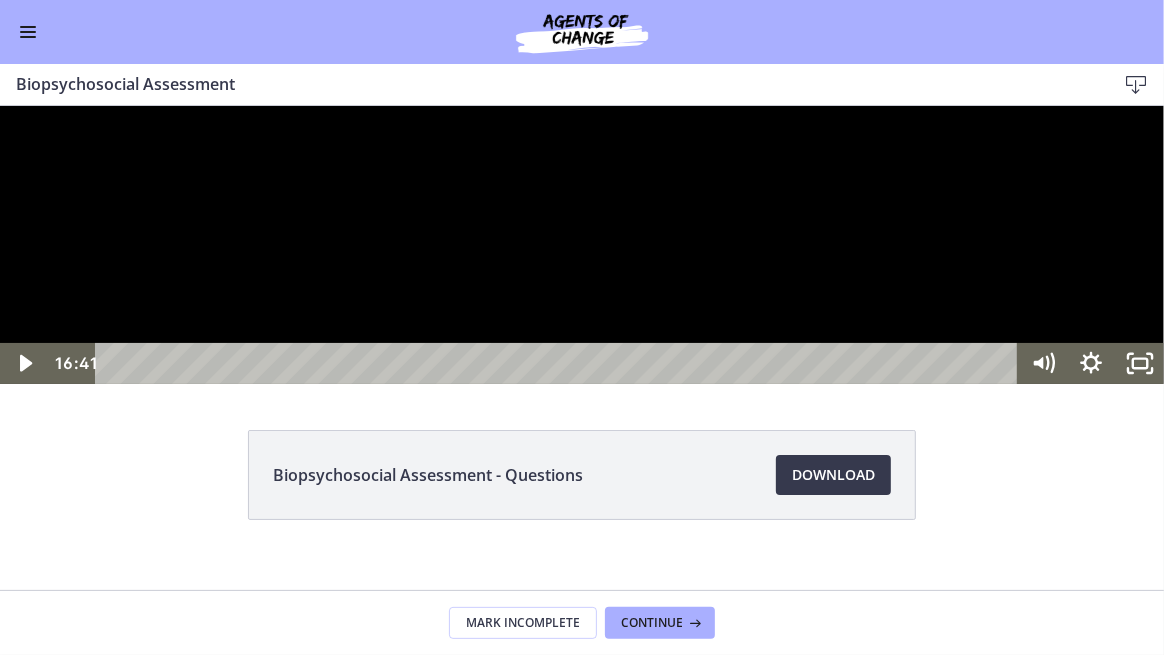 click at bounding box center [582, 244] 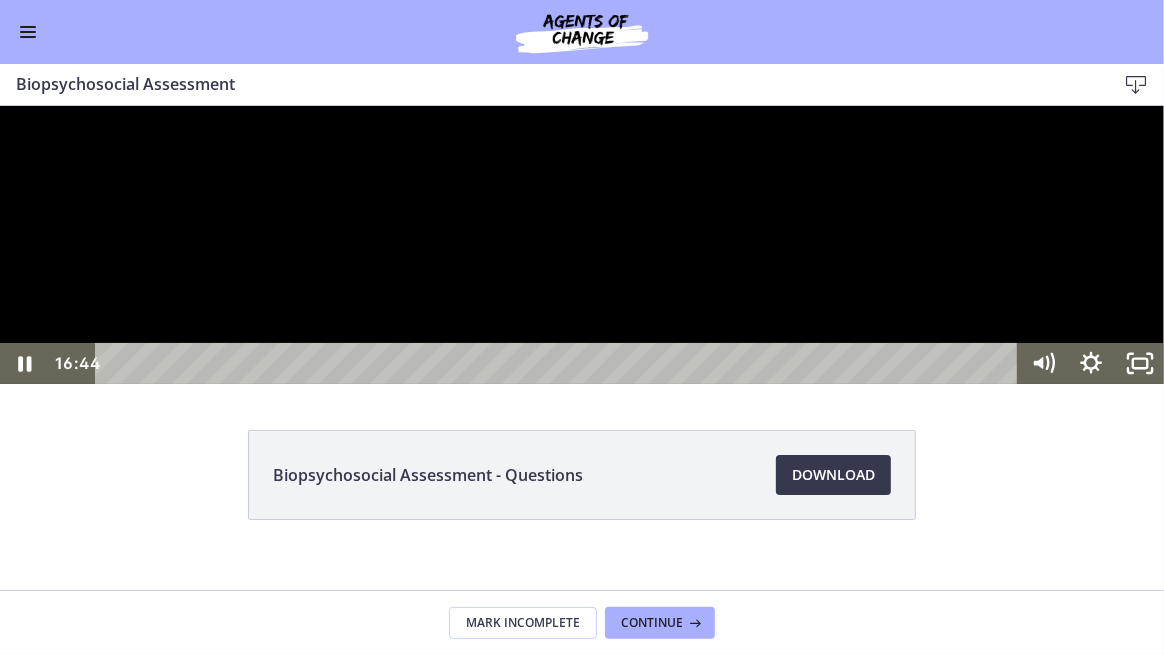 click at bounding box center (582, 244) 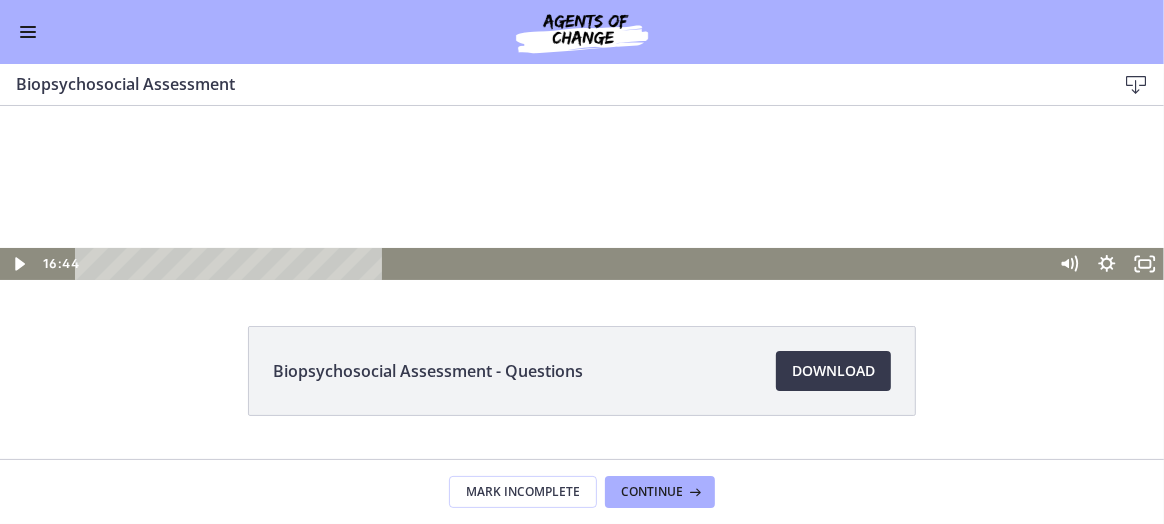 scroll, scrollTop: 155, scrollLeft: 0, axis: vertical 